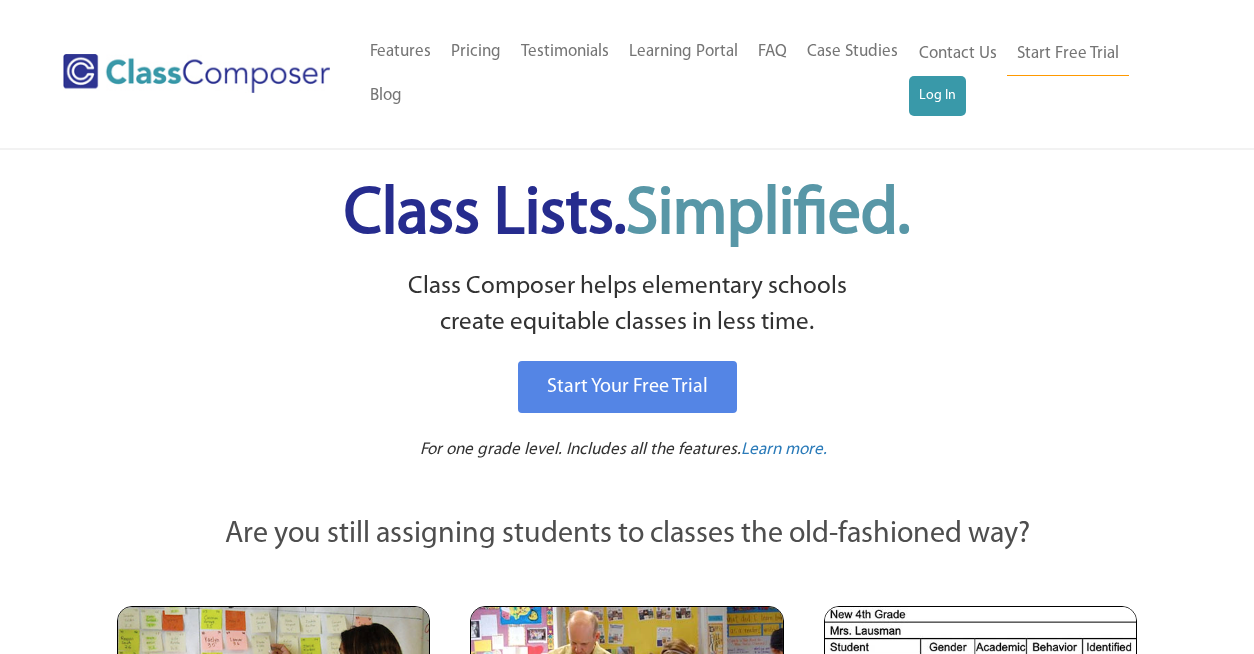scroll, scrollTop: 0, scrollLeft: 0, axis: both 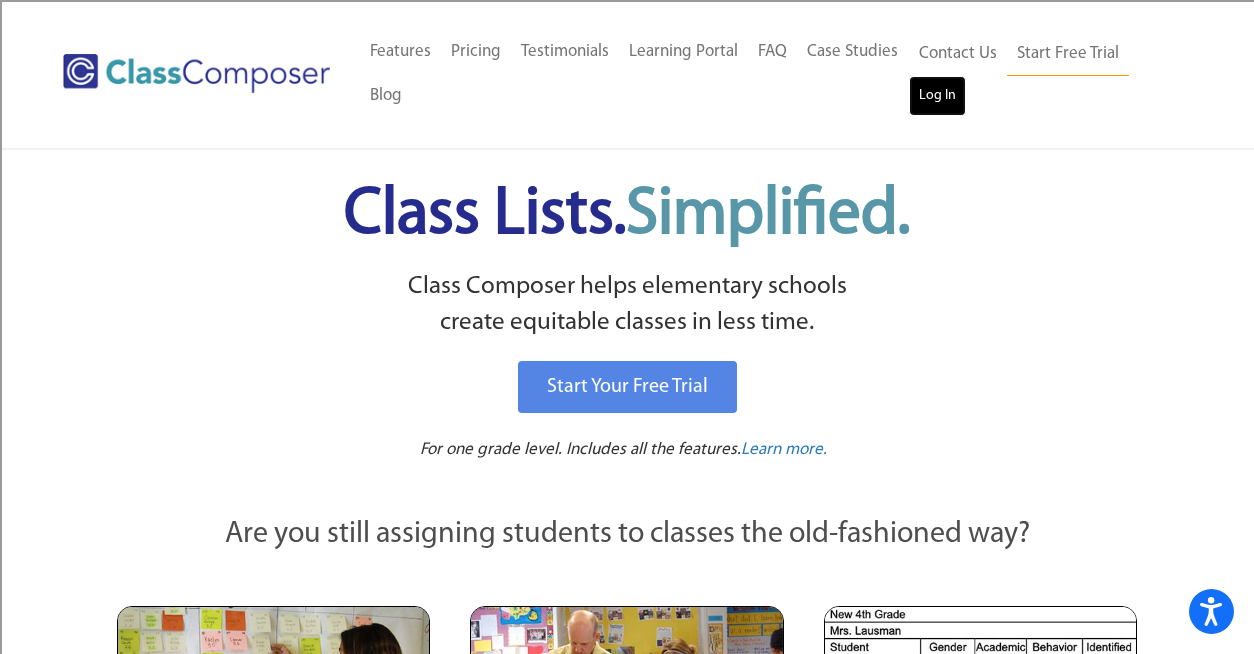 click on "Log In" at bounding box center [937, 96] 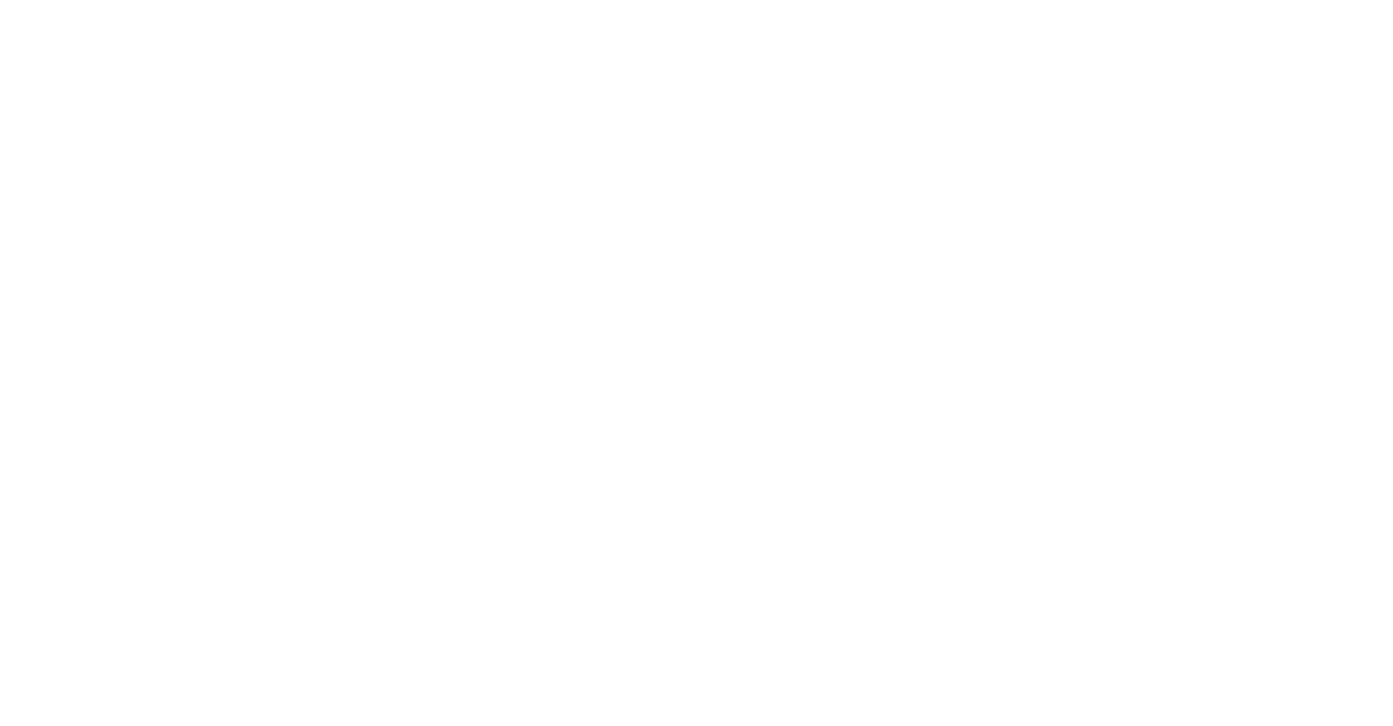 scroll, scrollTop: 0, scrollLeft: 0, axis: both 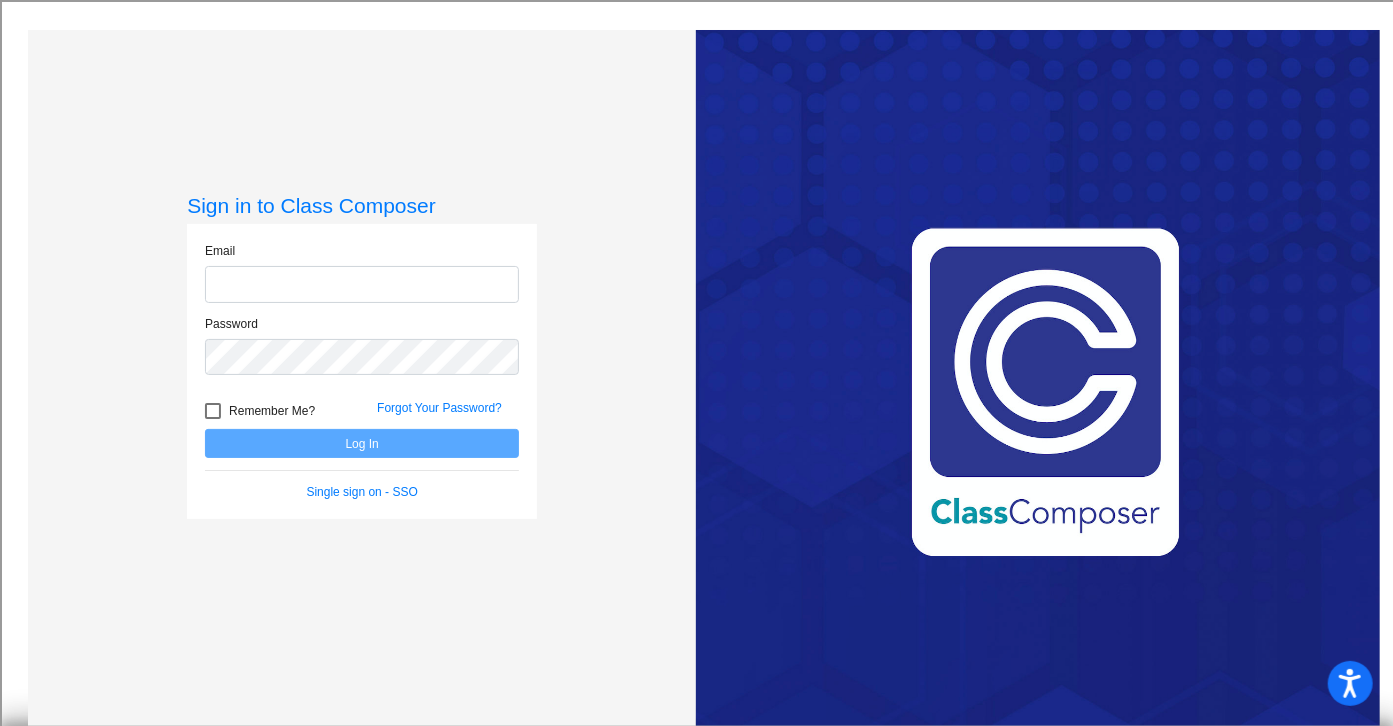 type on "[FIRST]@[DOMAIN]" 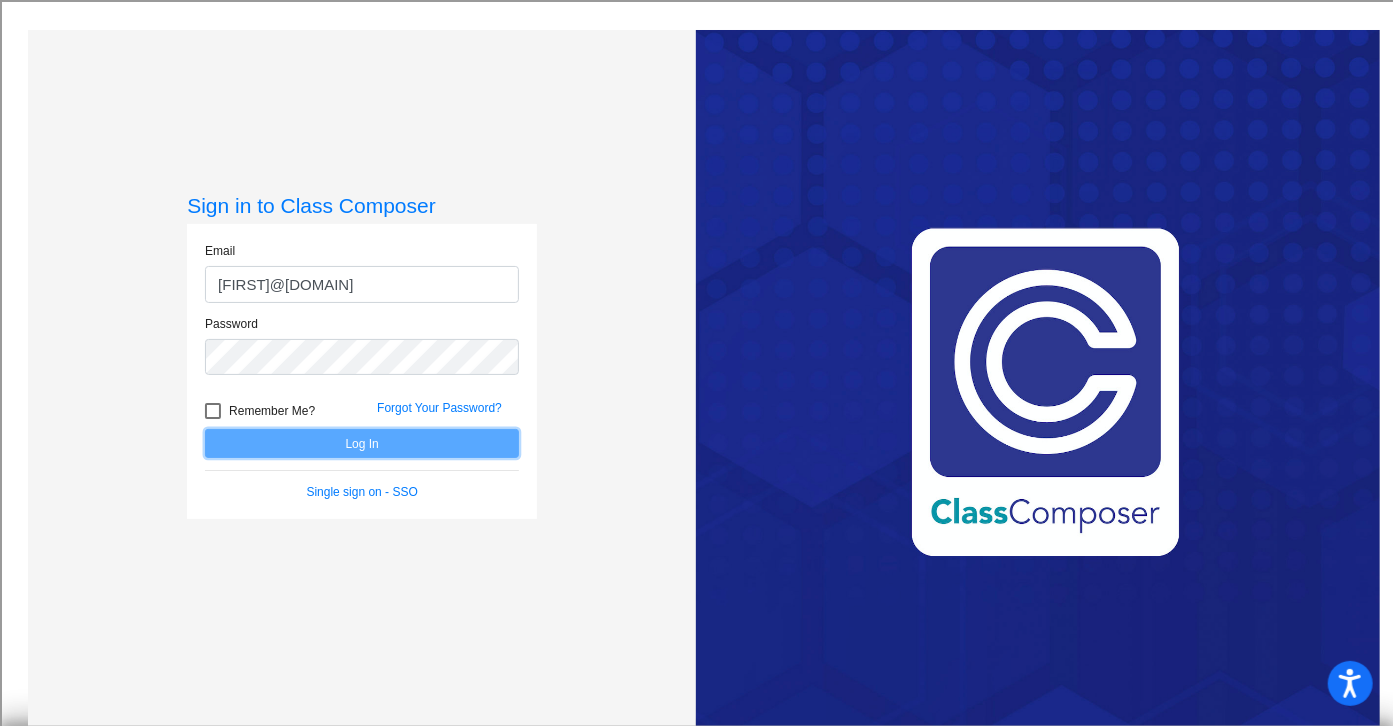 click on "Log In" 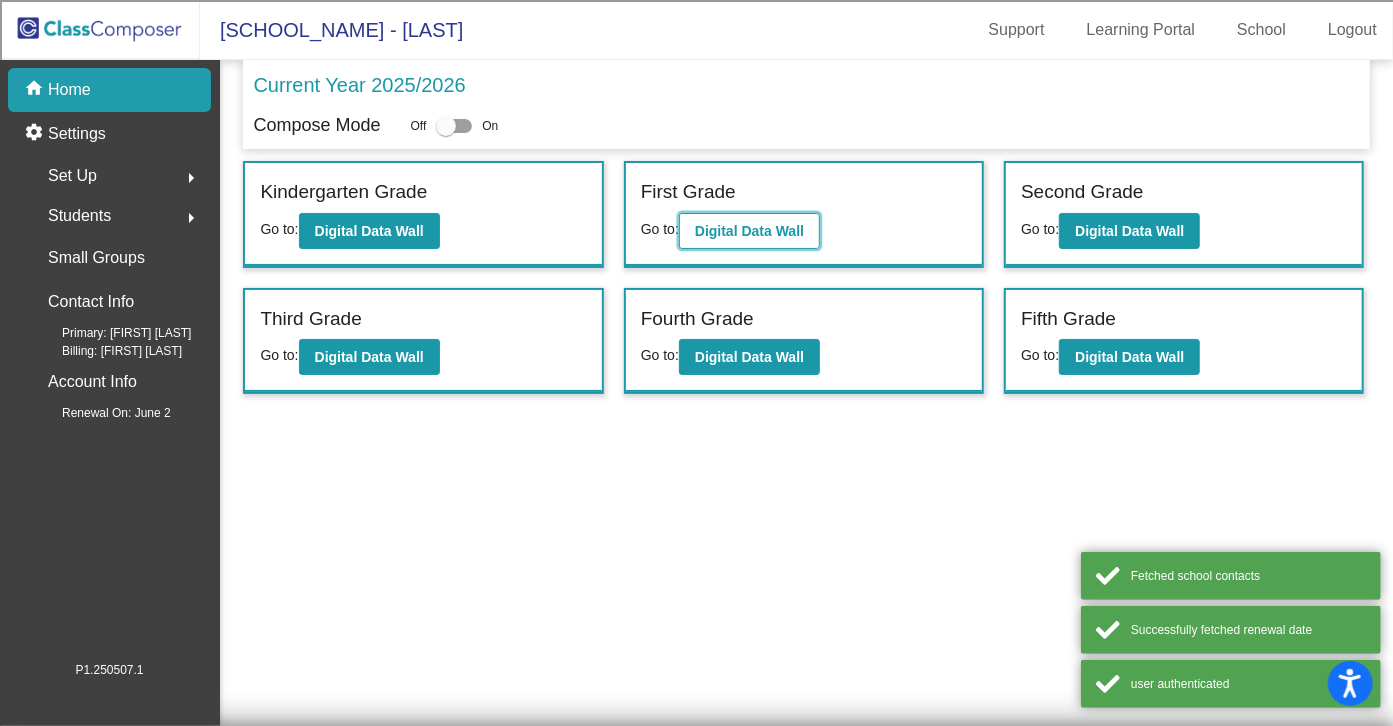 click on "Digital Data Wall" 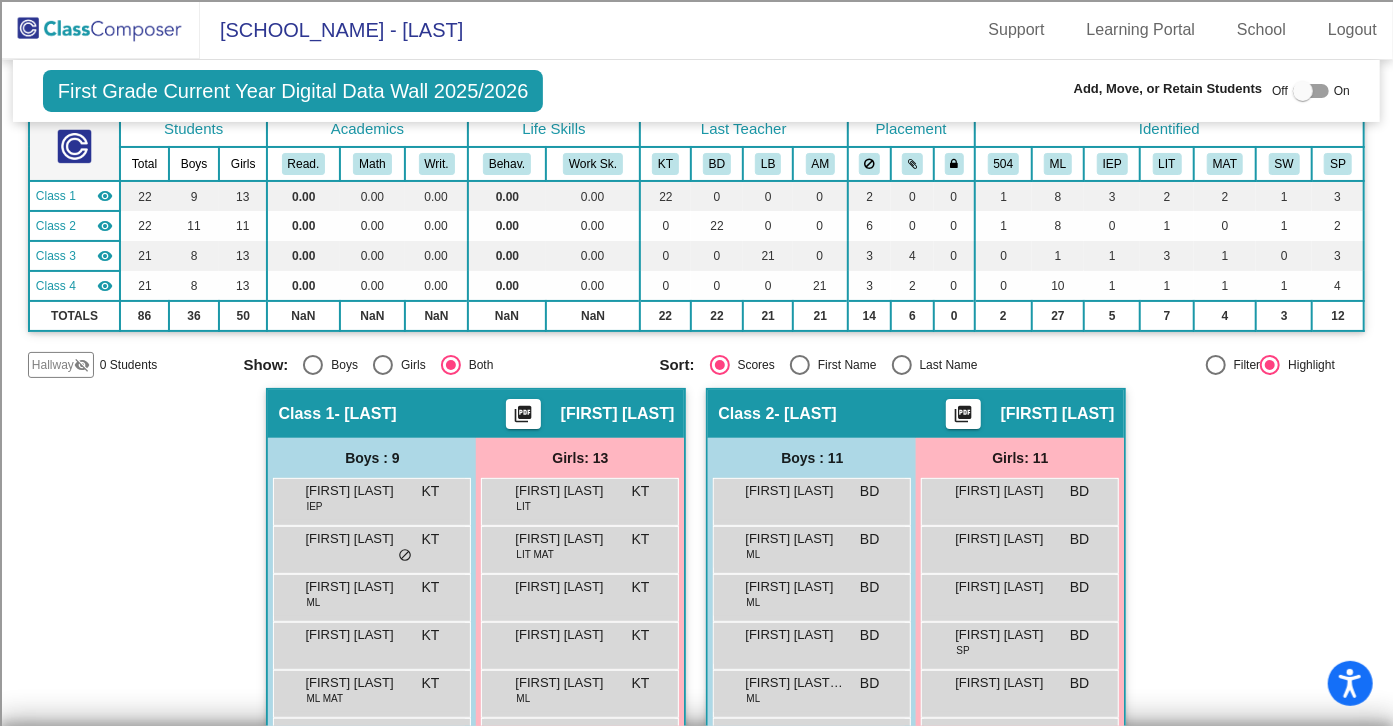 scroll, scrollTop: 0, scrollLeft: 0, axis: both 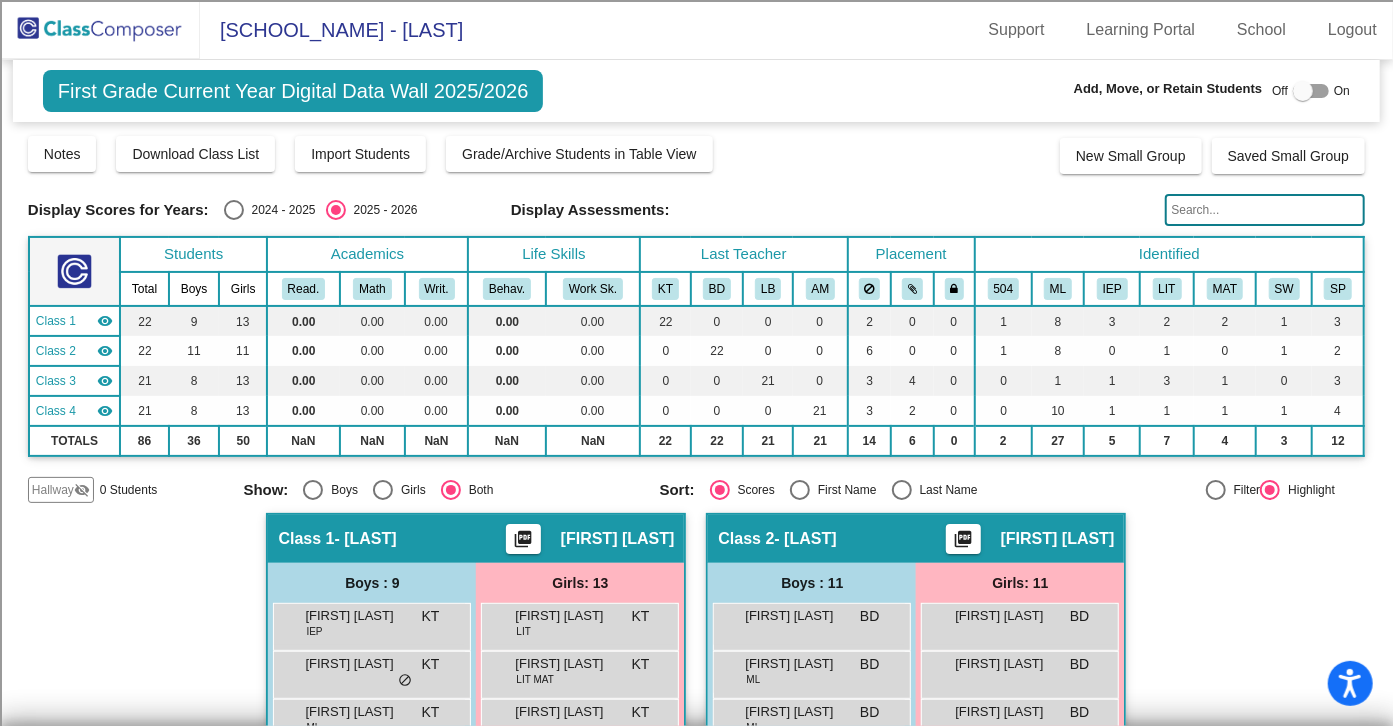 click 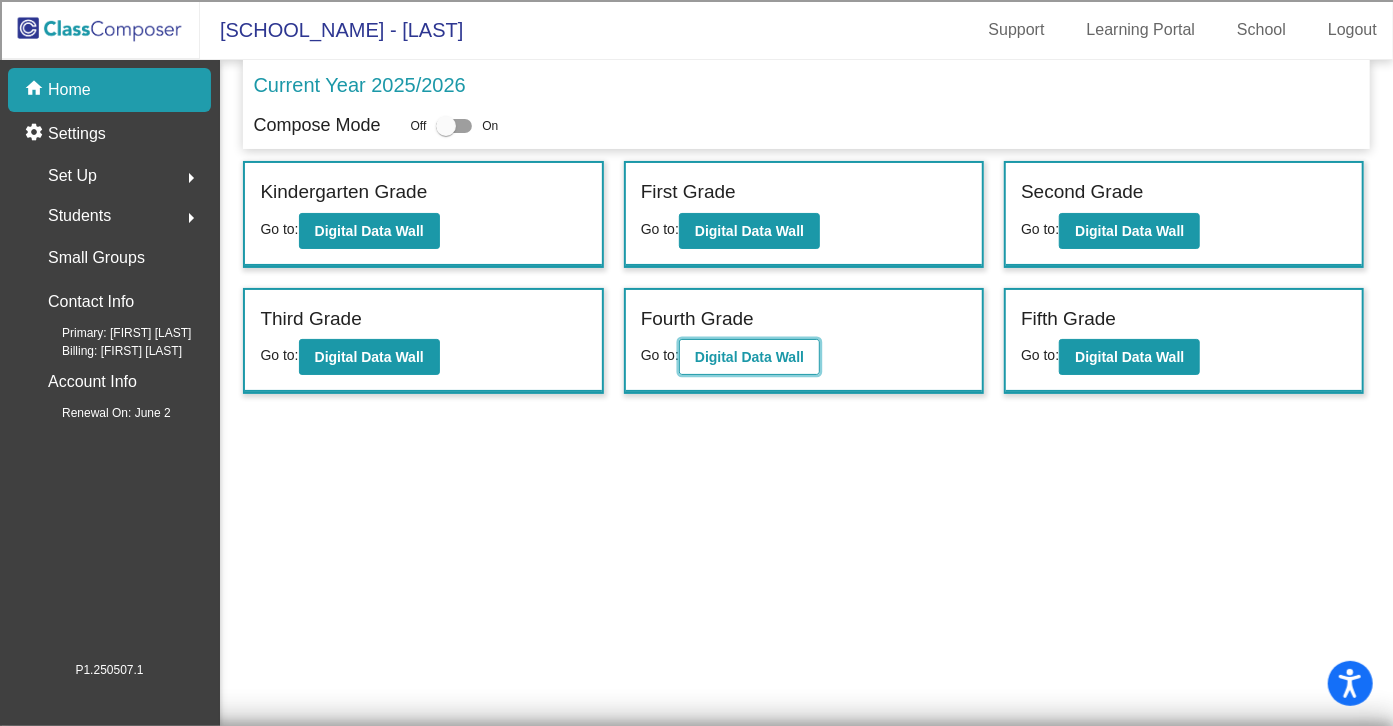 click on "Digital Data Wall" 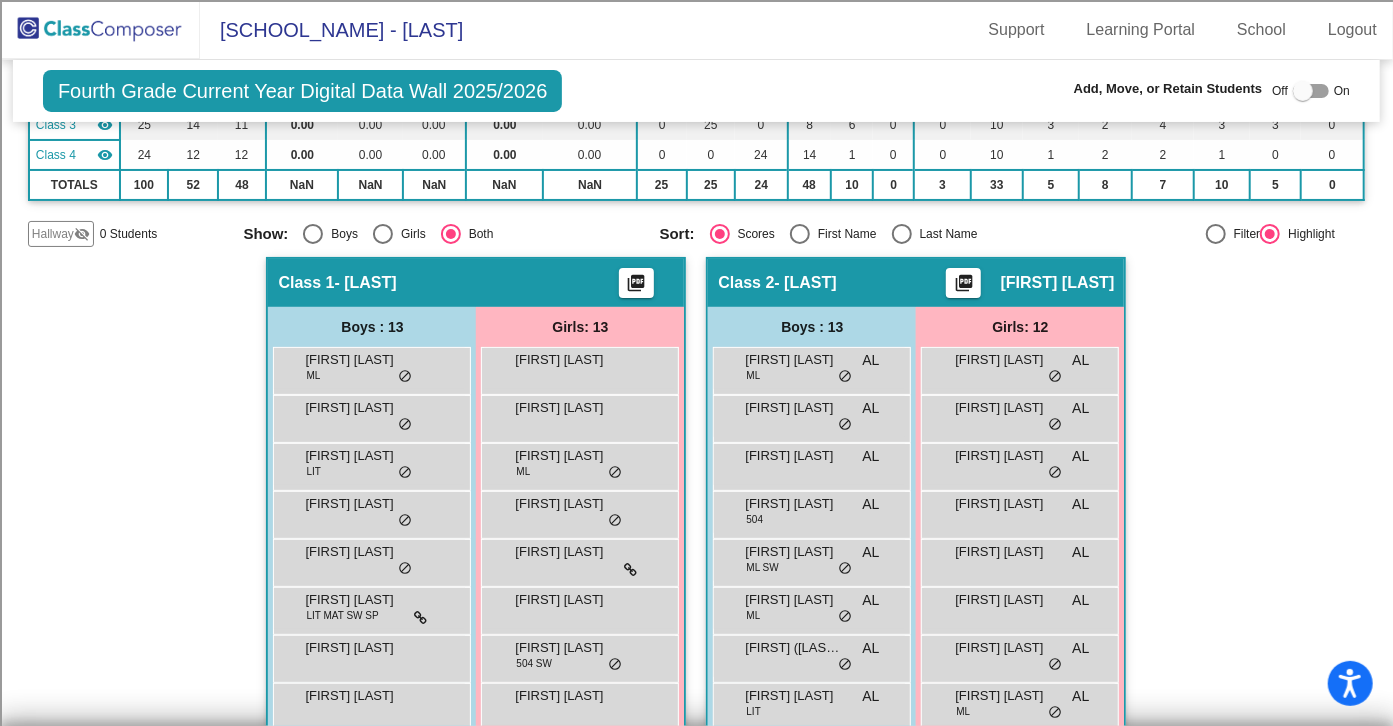 scroll, scrollTop: 0, scrollLeft: 0, axis: both 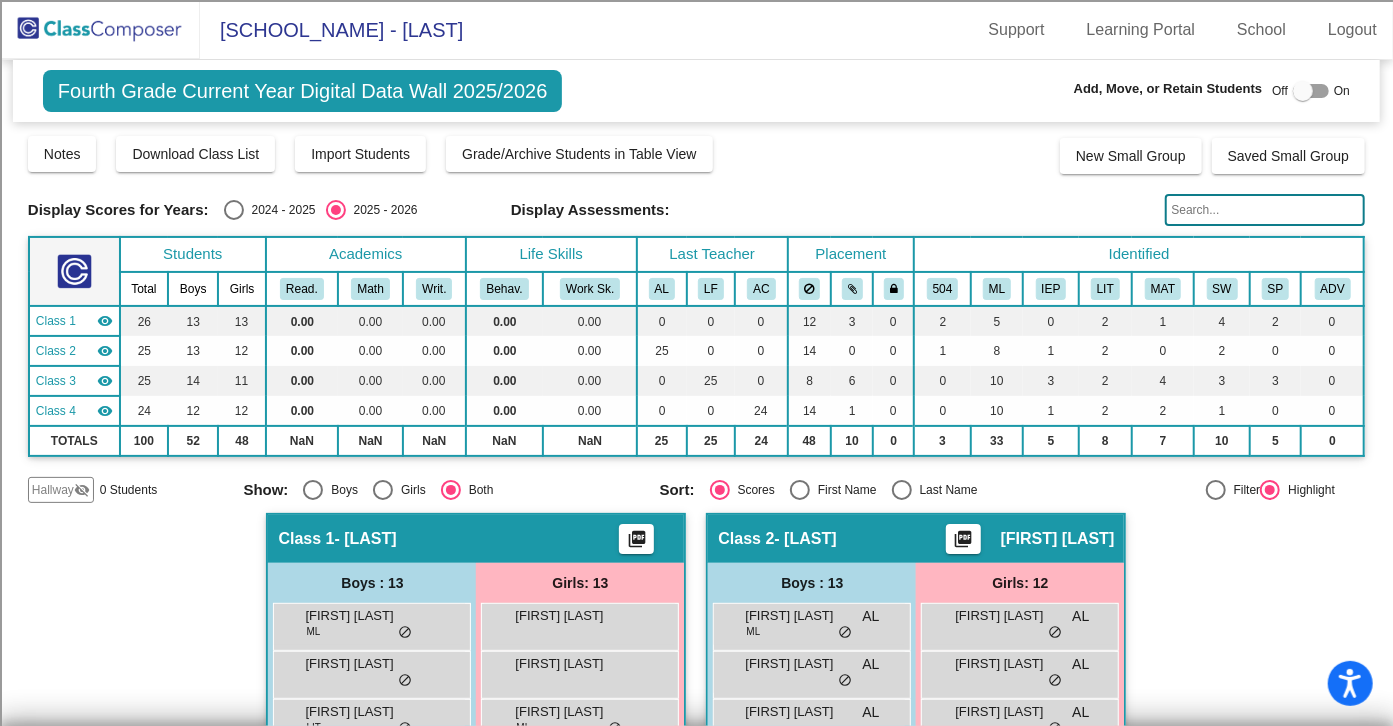 click at bounding box center [234, 210] 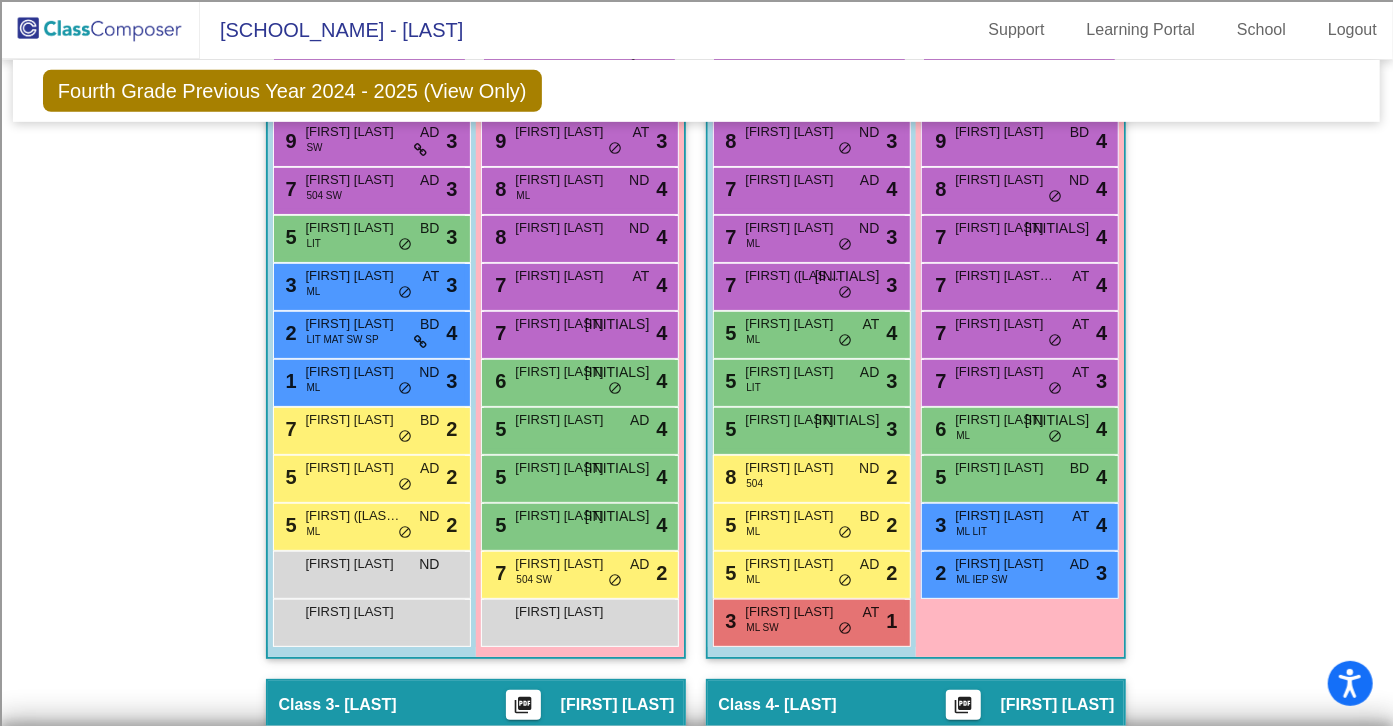 scroll, scrollTop: 0, scrollLeft: 0, axis: both 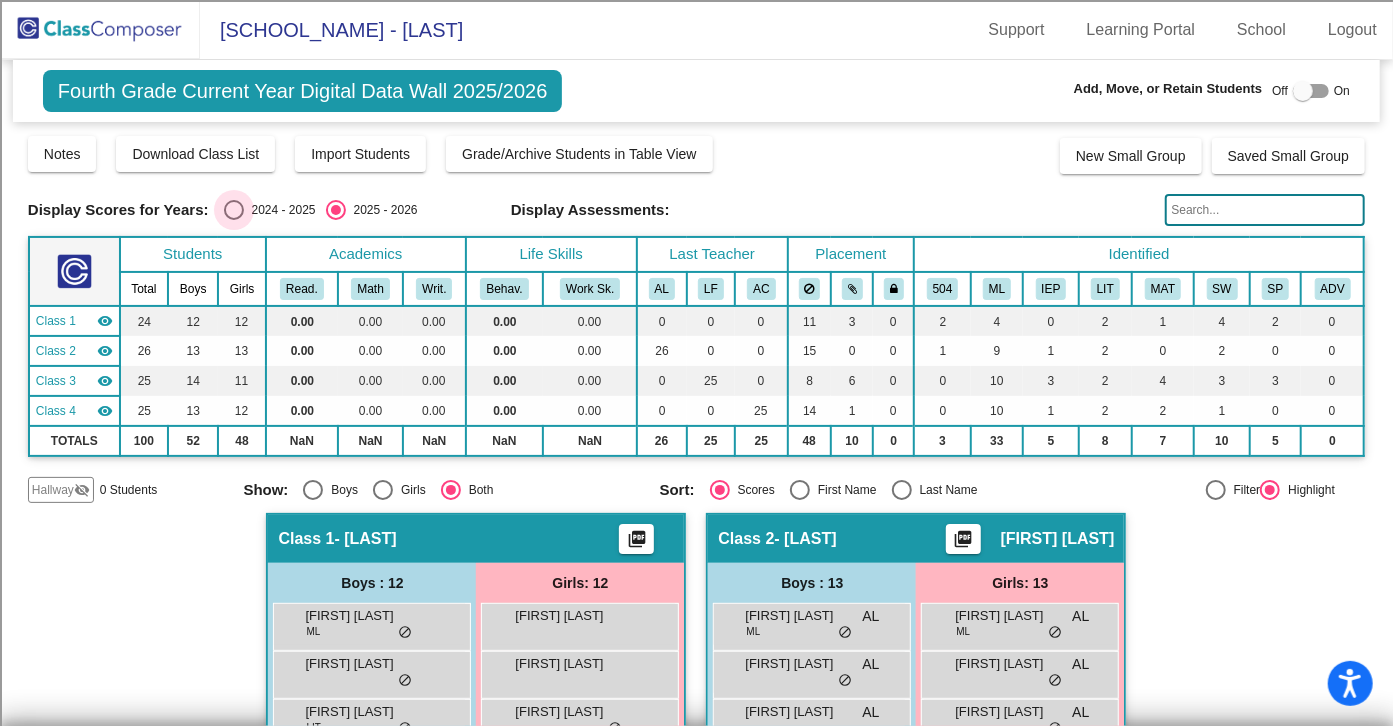 click at bounding box center (234, 210) 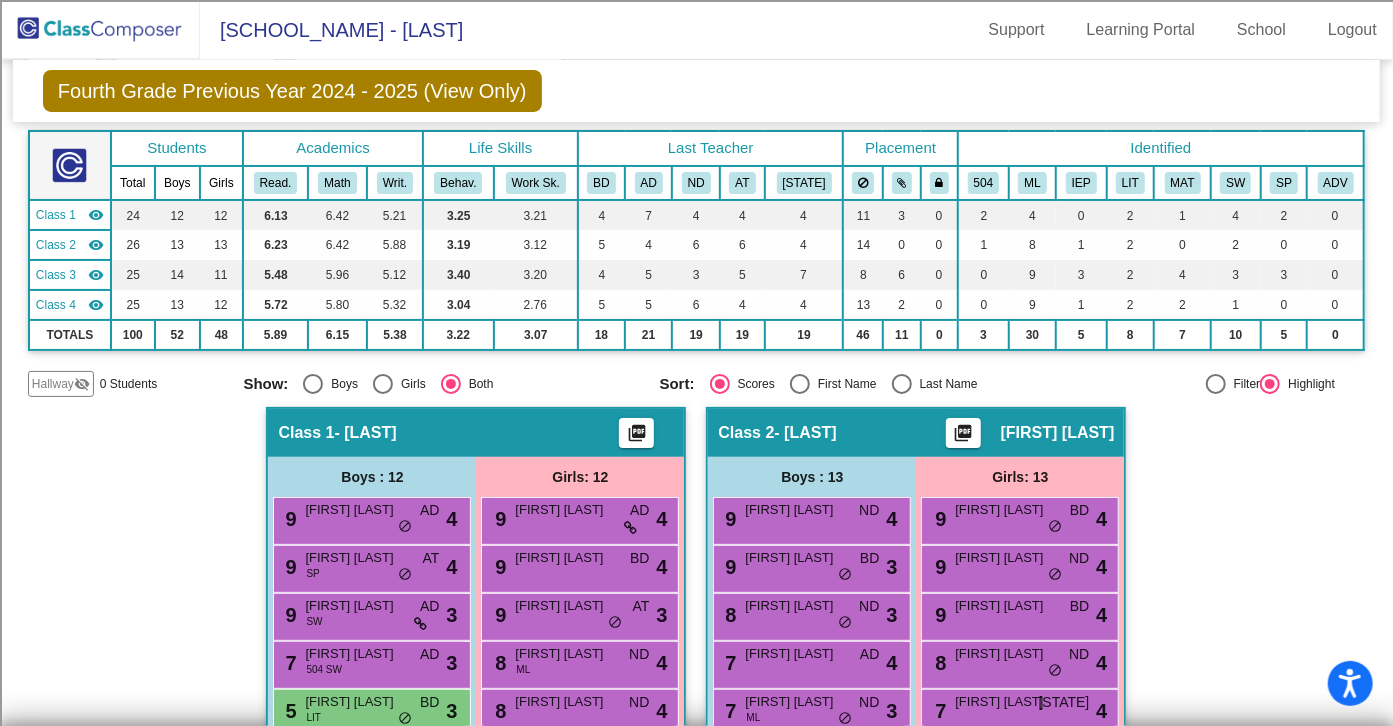 scroll, scrollTop: 0, scrollLeft: 0, axis: both 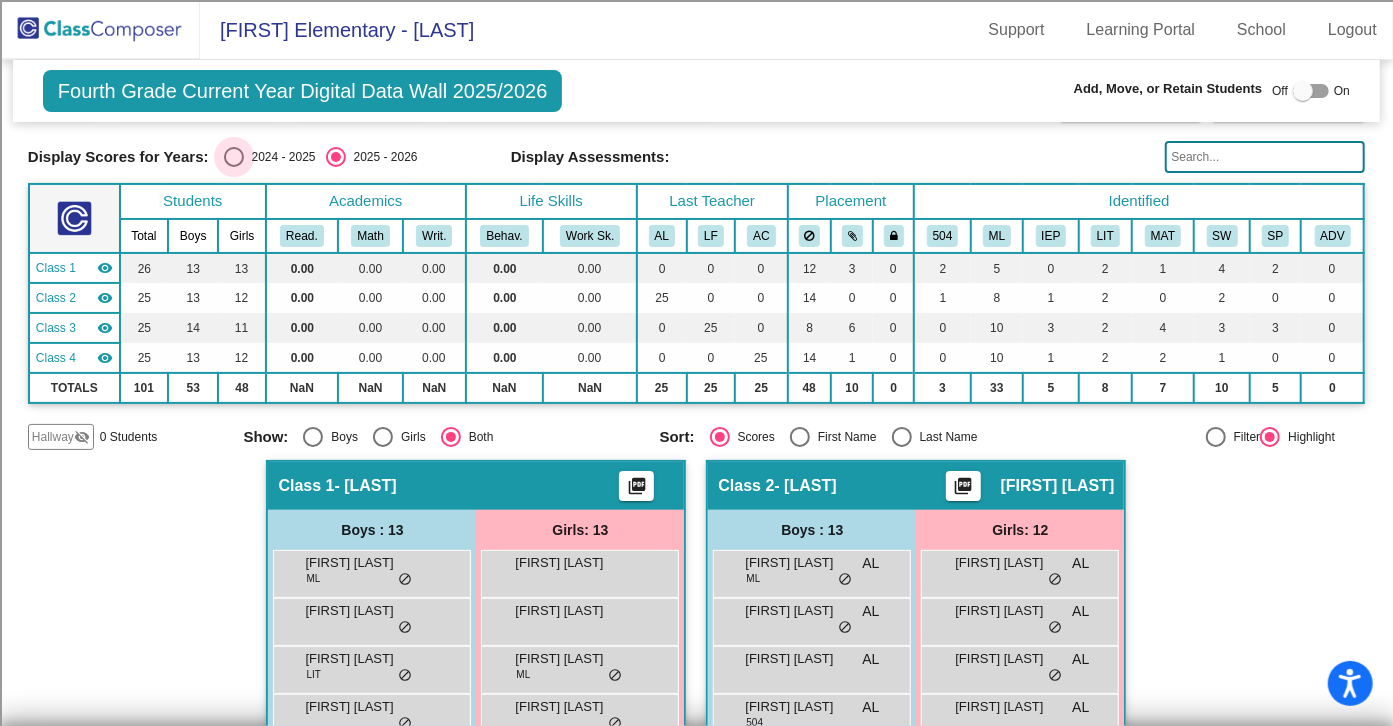 click at bounding box center (234, 157) 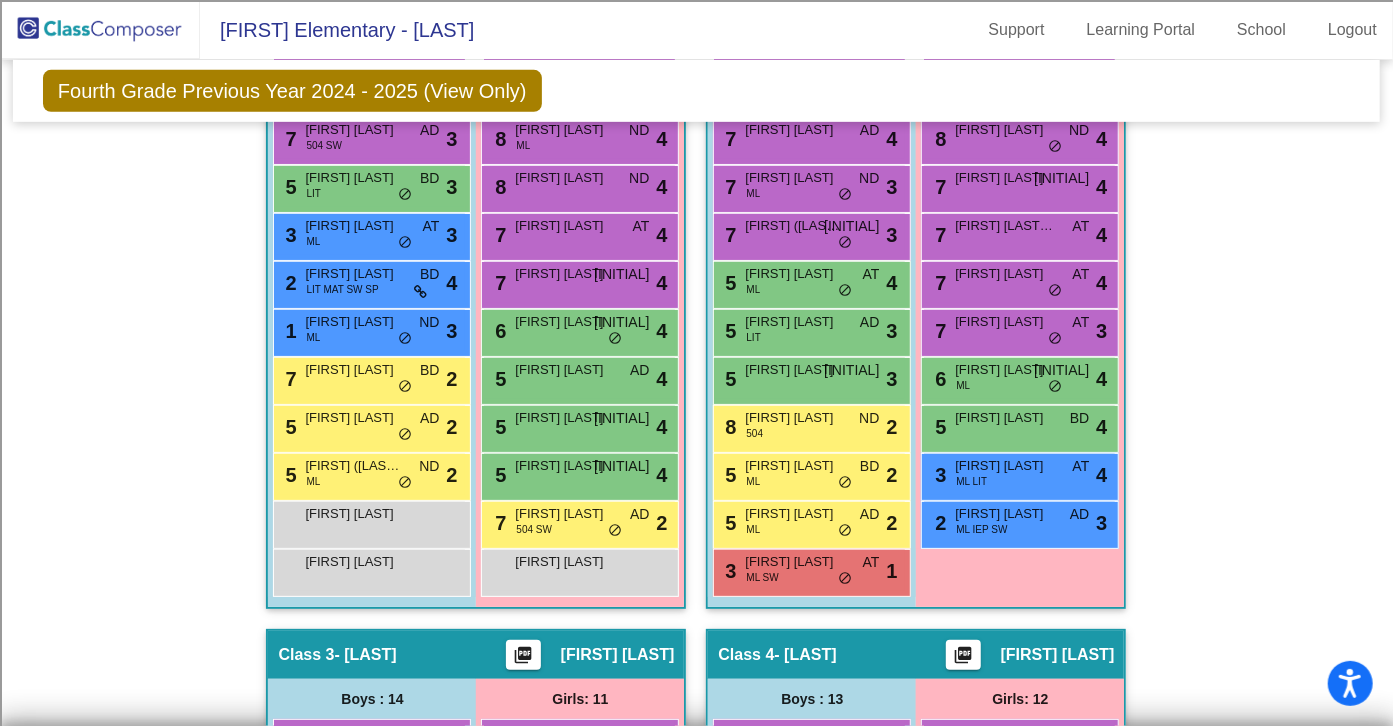 scroll, scrollTop: 628, scrollLeft: 0, axis: vertical 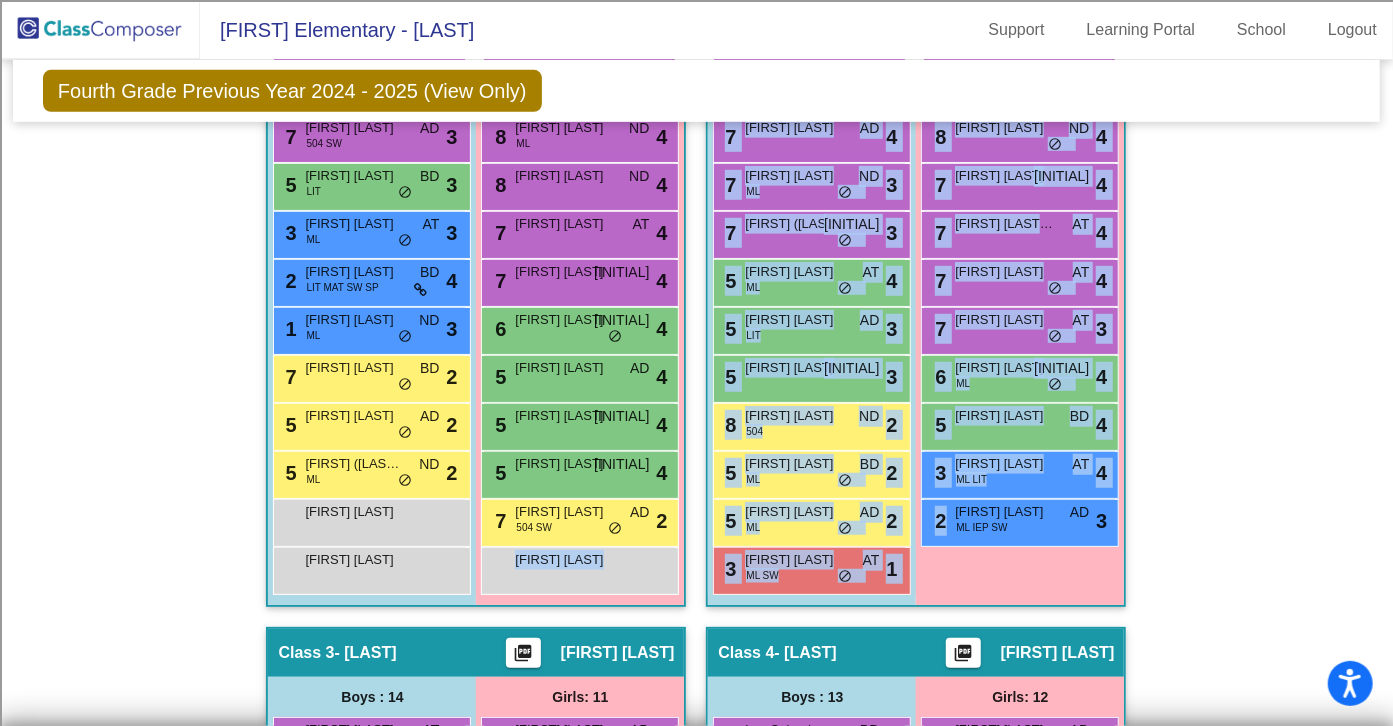 drag, startPoint x: 581, startPoint y: 564, endPoint x: 916, endPoint y: 559, distance: 335.03732 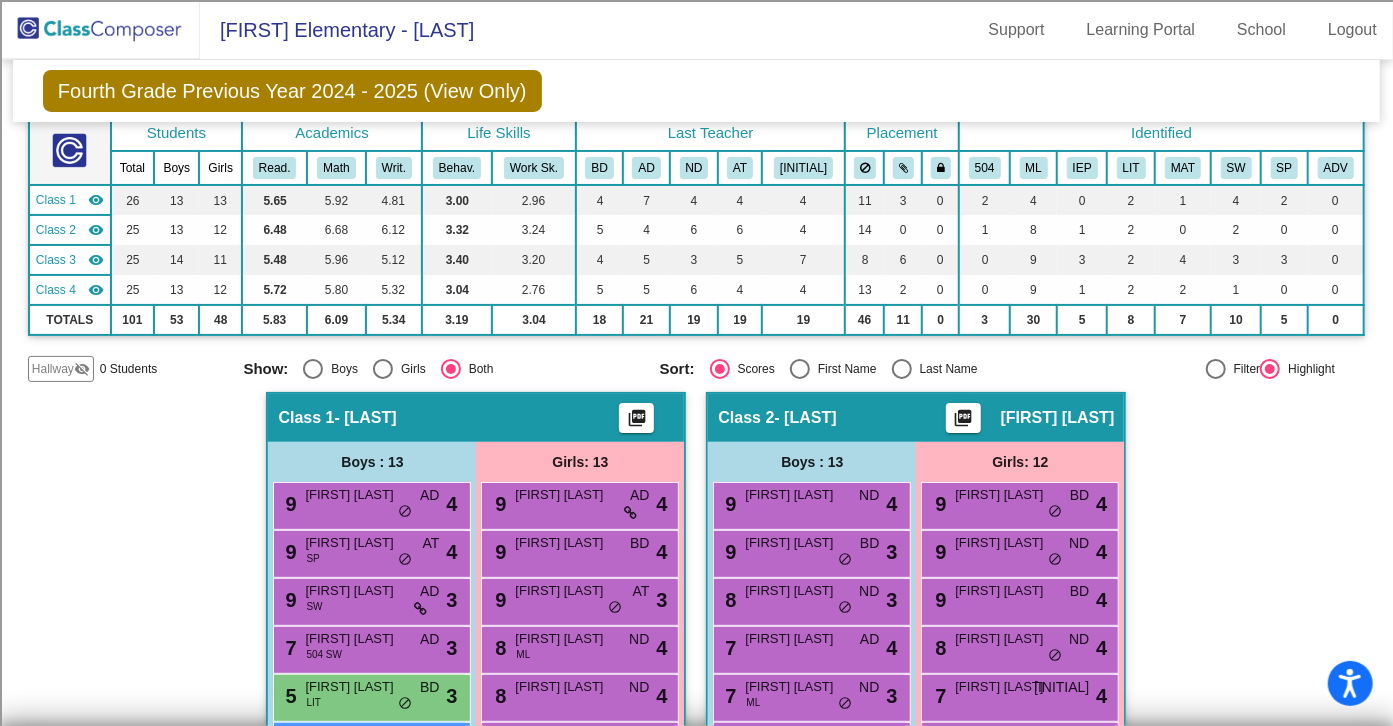 scroll, scrollTop: 0, scrollLeft: 0, axis: both 